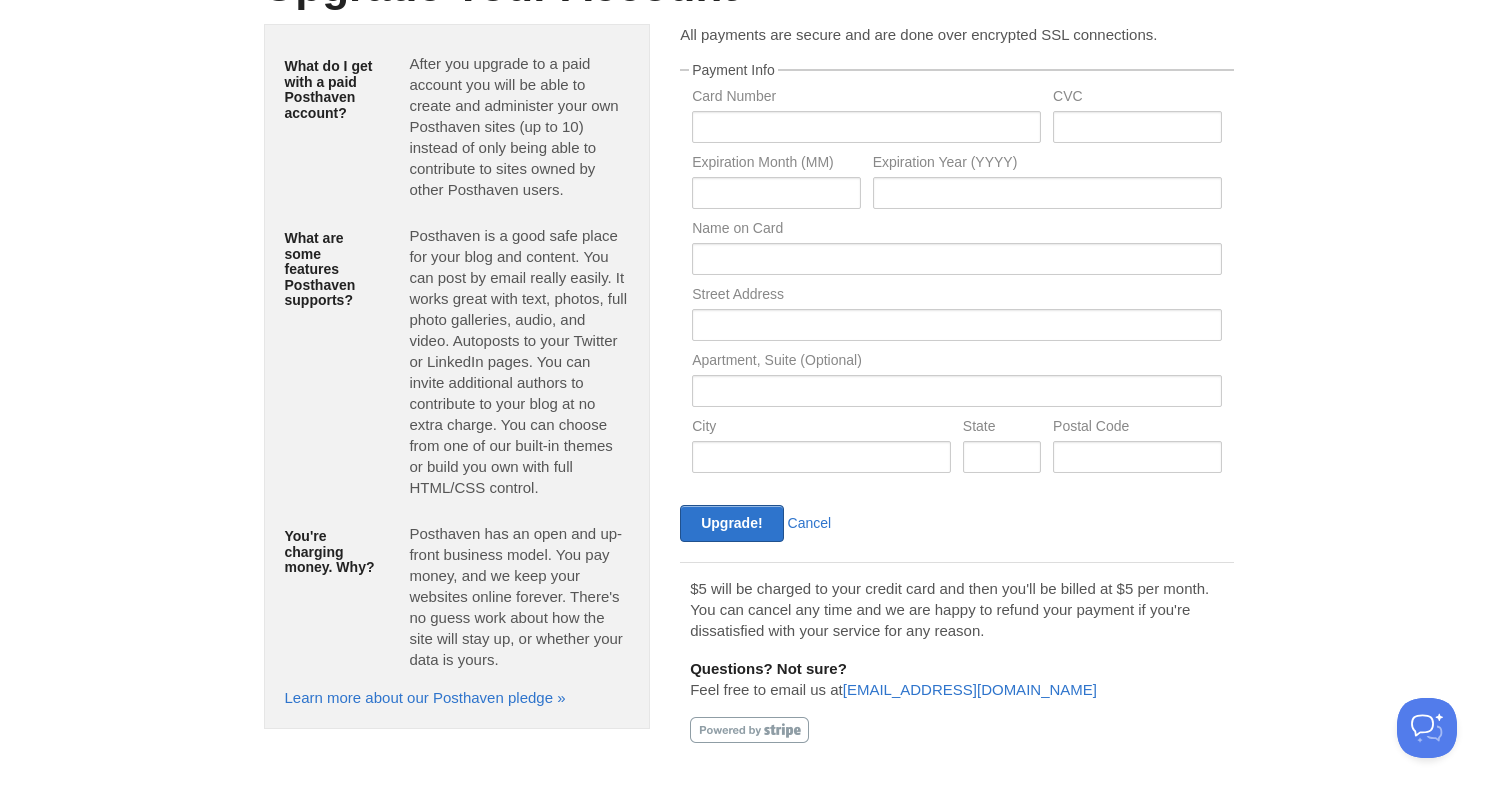 scroll, scrollTop: 0, scrollLeft: 0, axis: both 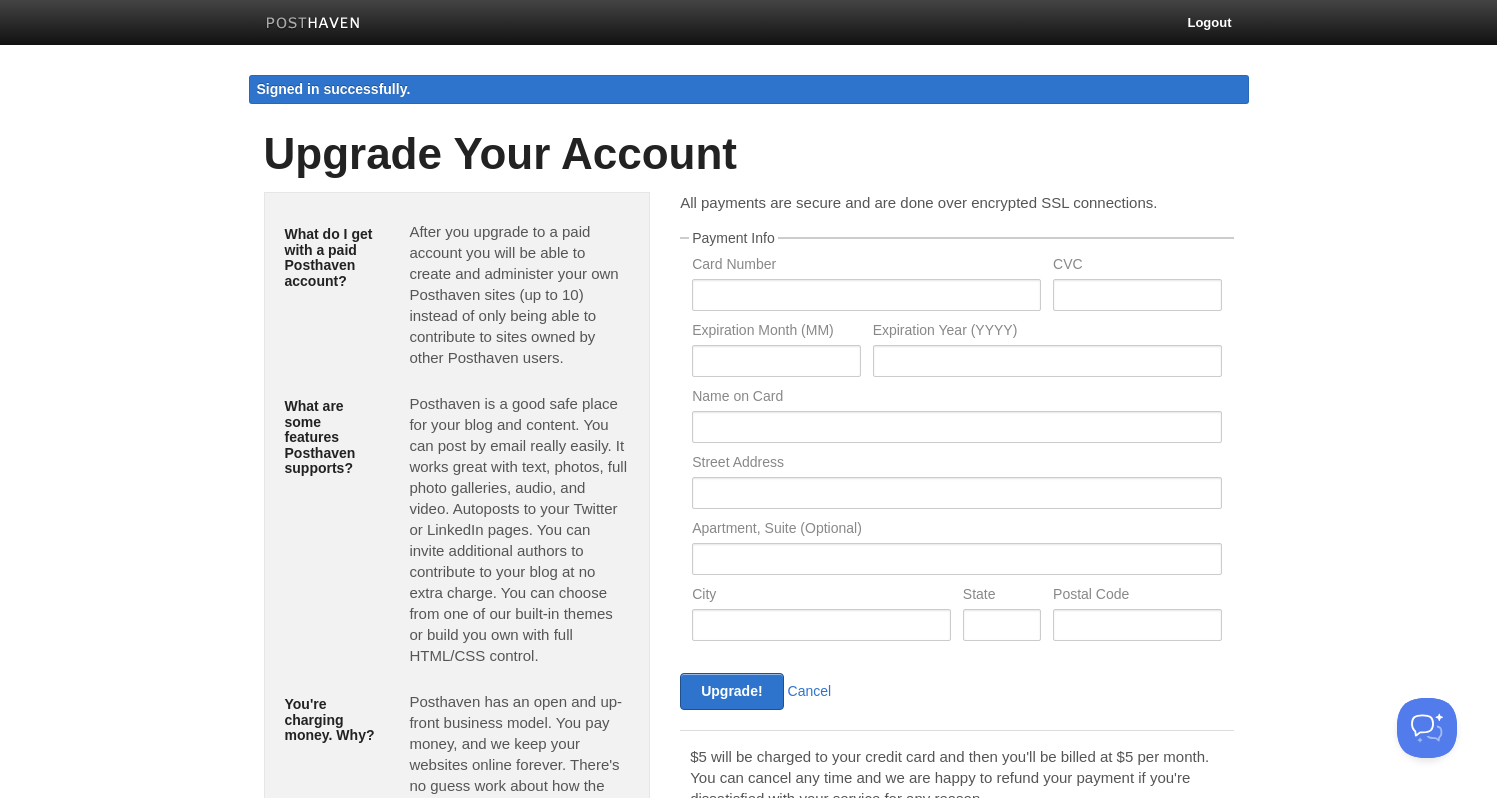 click at bounding box center [313, 24] 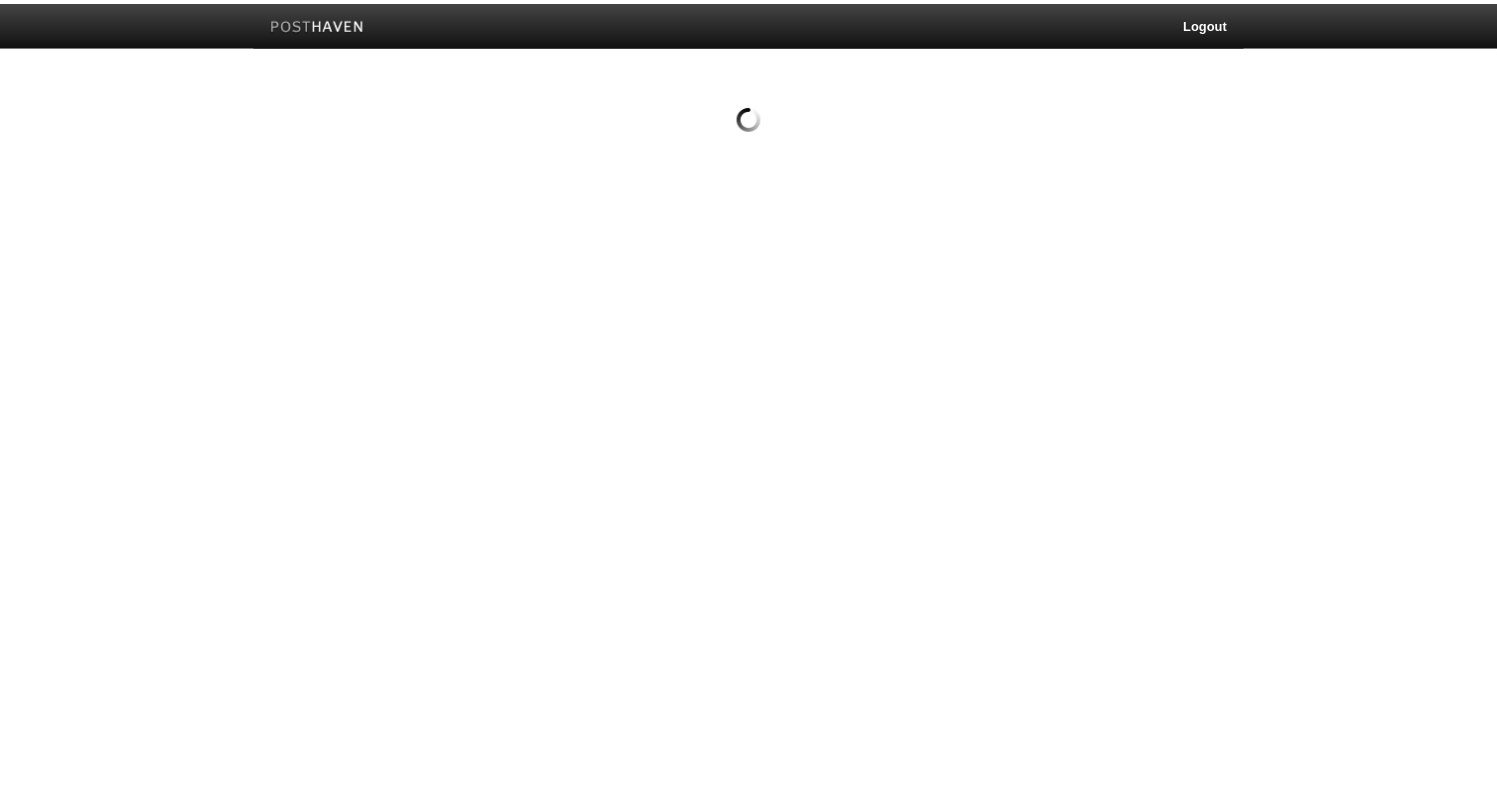 scroll, scrollTop: 0, scrollLeft: 0, axis: both 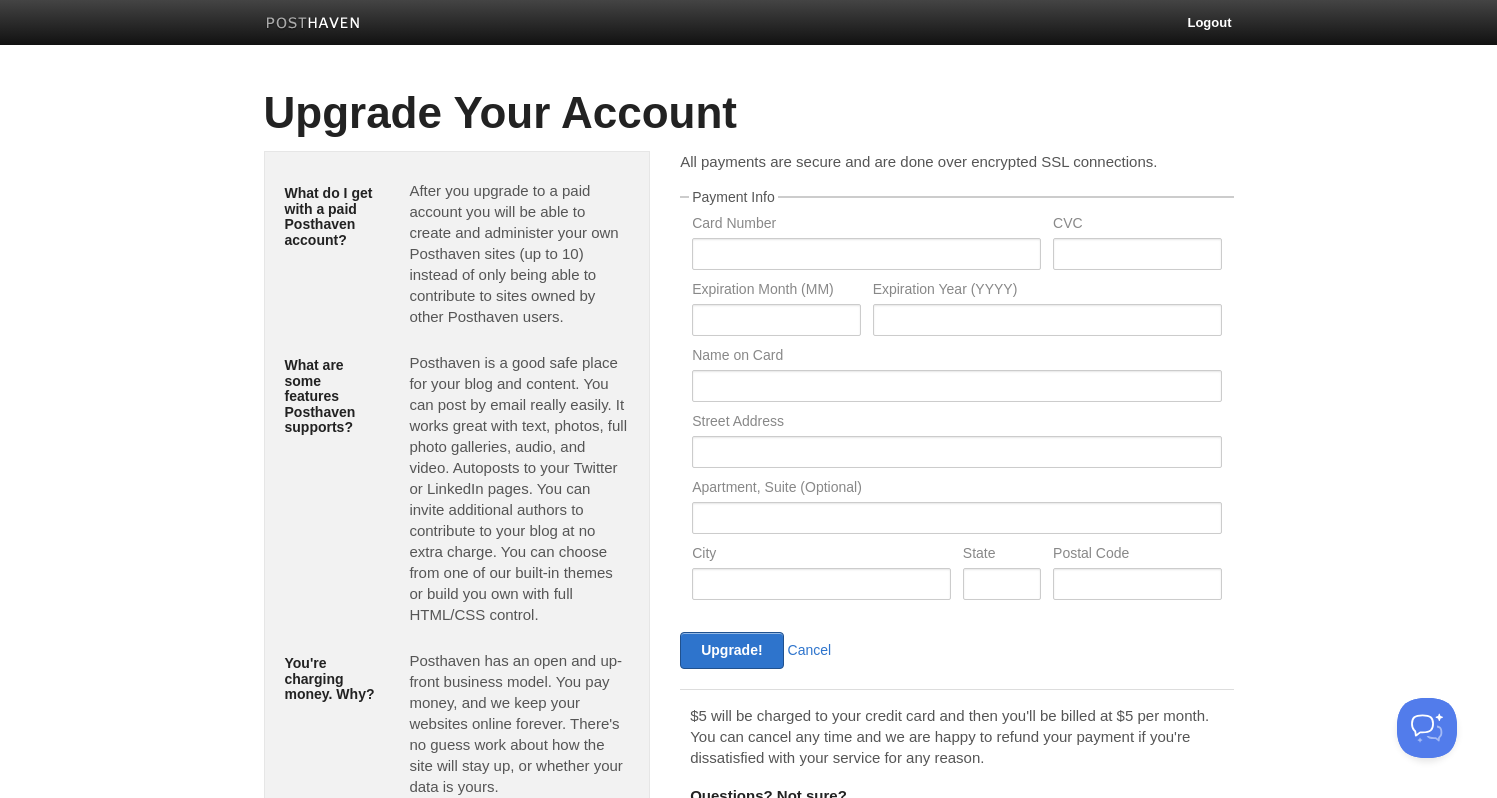 click at bounding box center (313, 24) 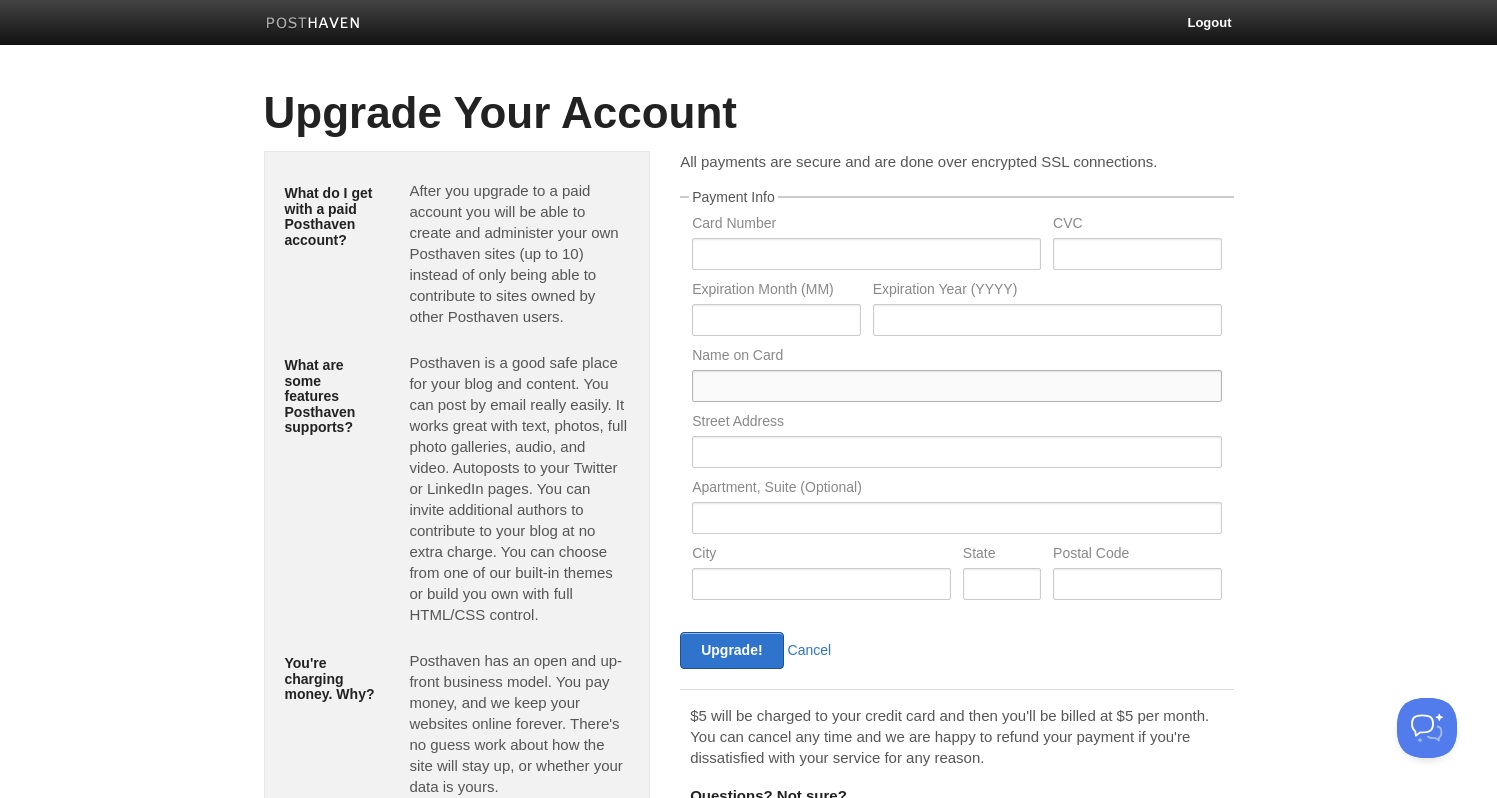 click at bounding box center (956, 386) 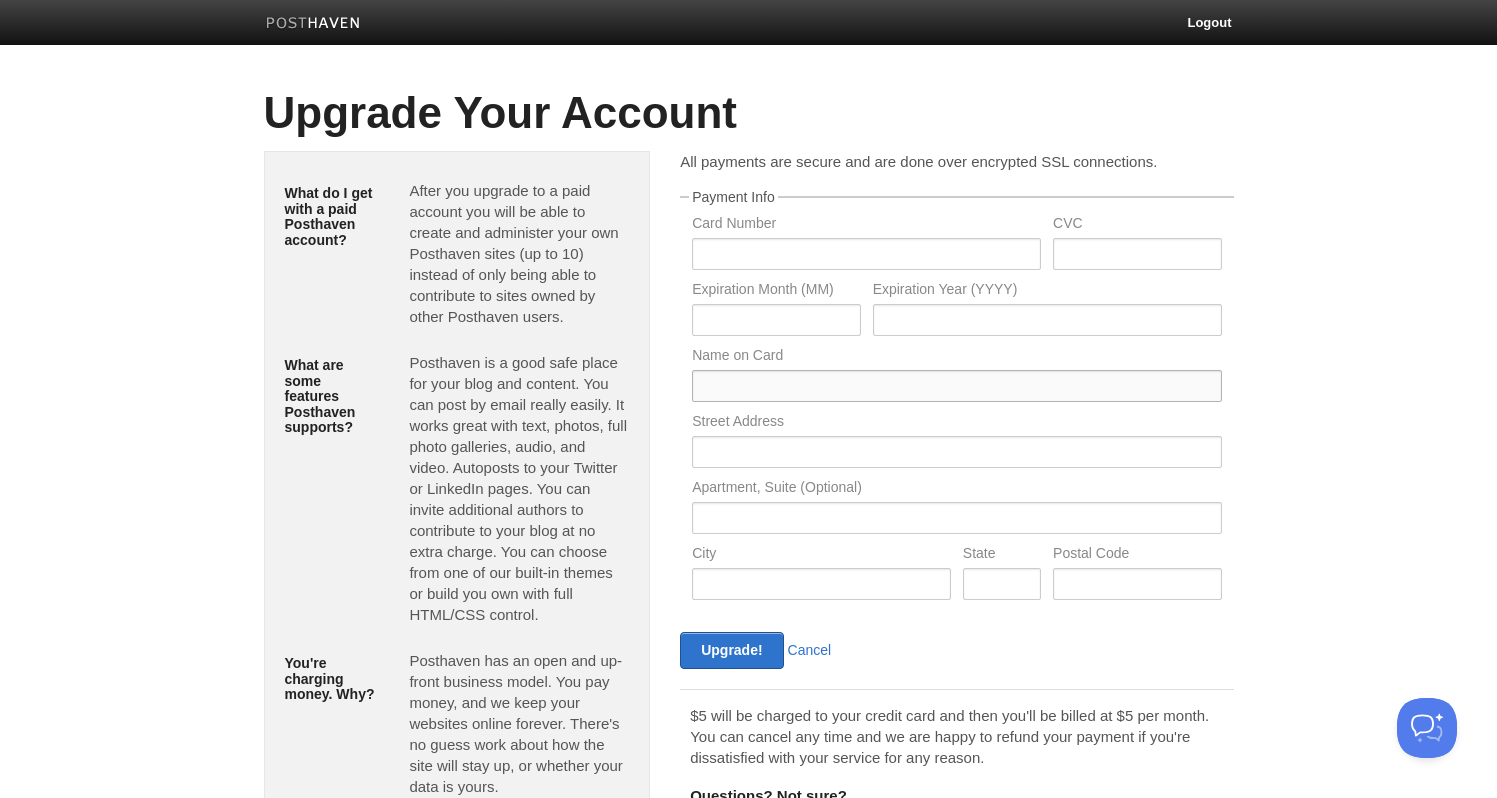 type on "Joseph Magen" 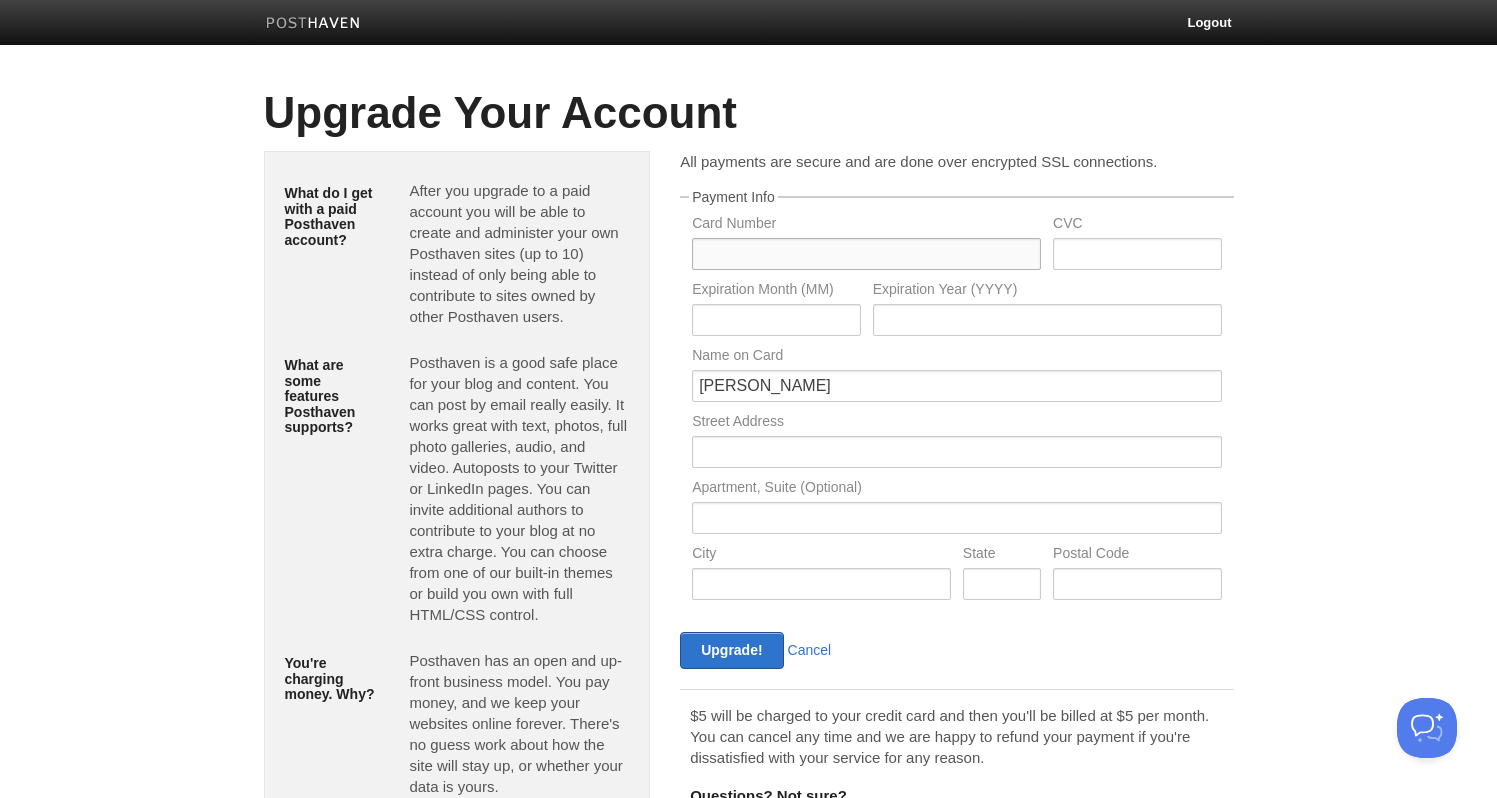 type on "4580561107221526" 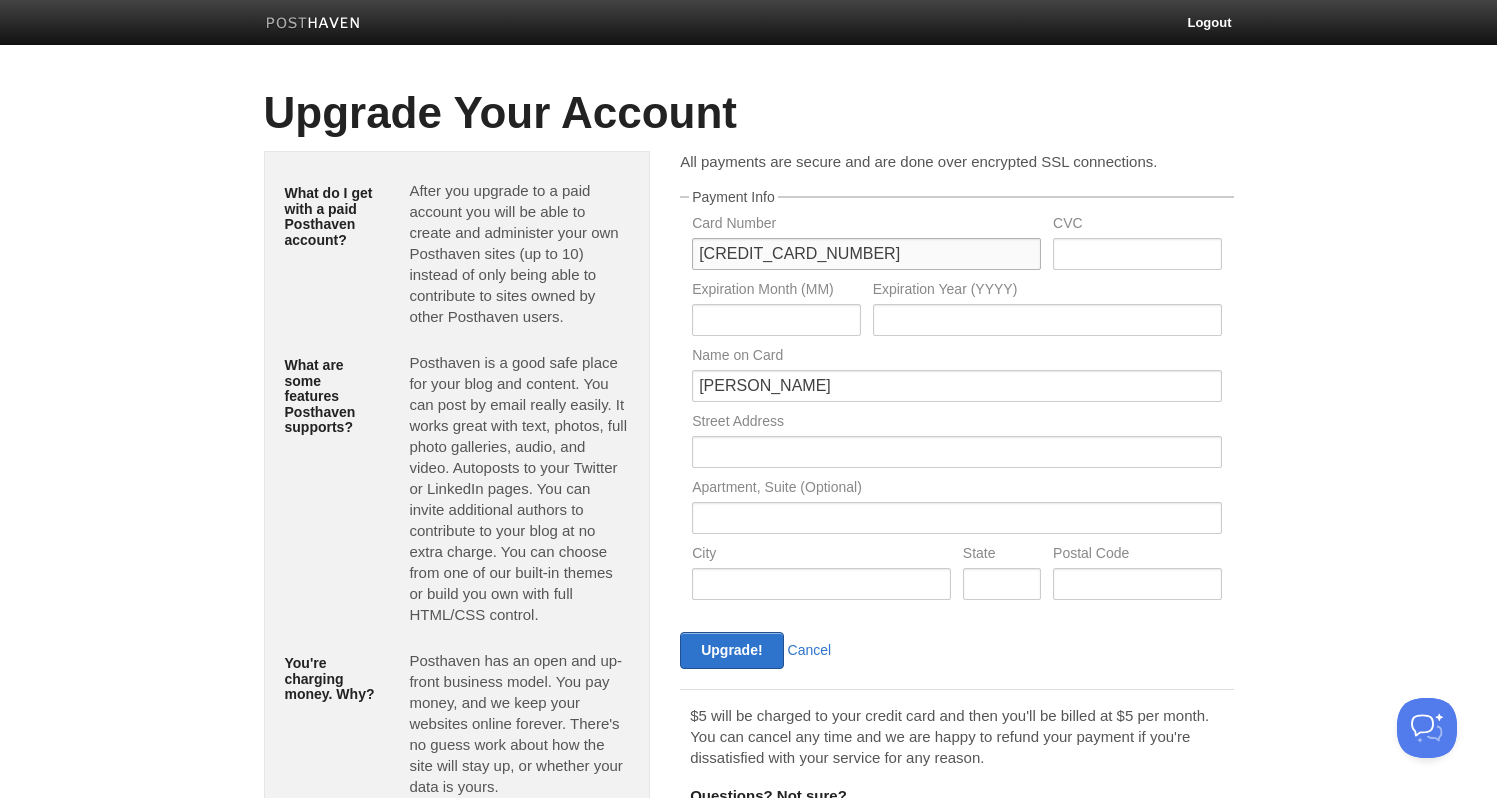 type on "08" 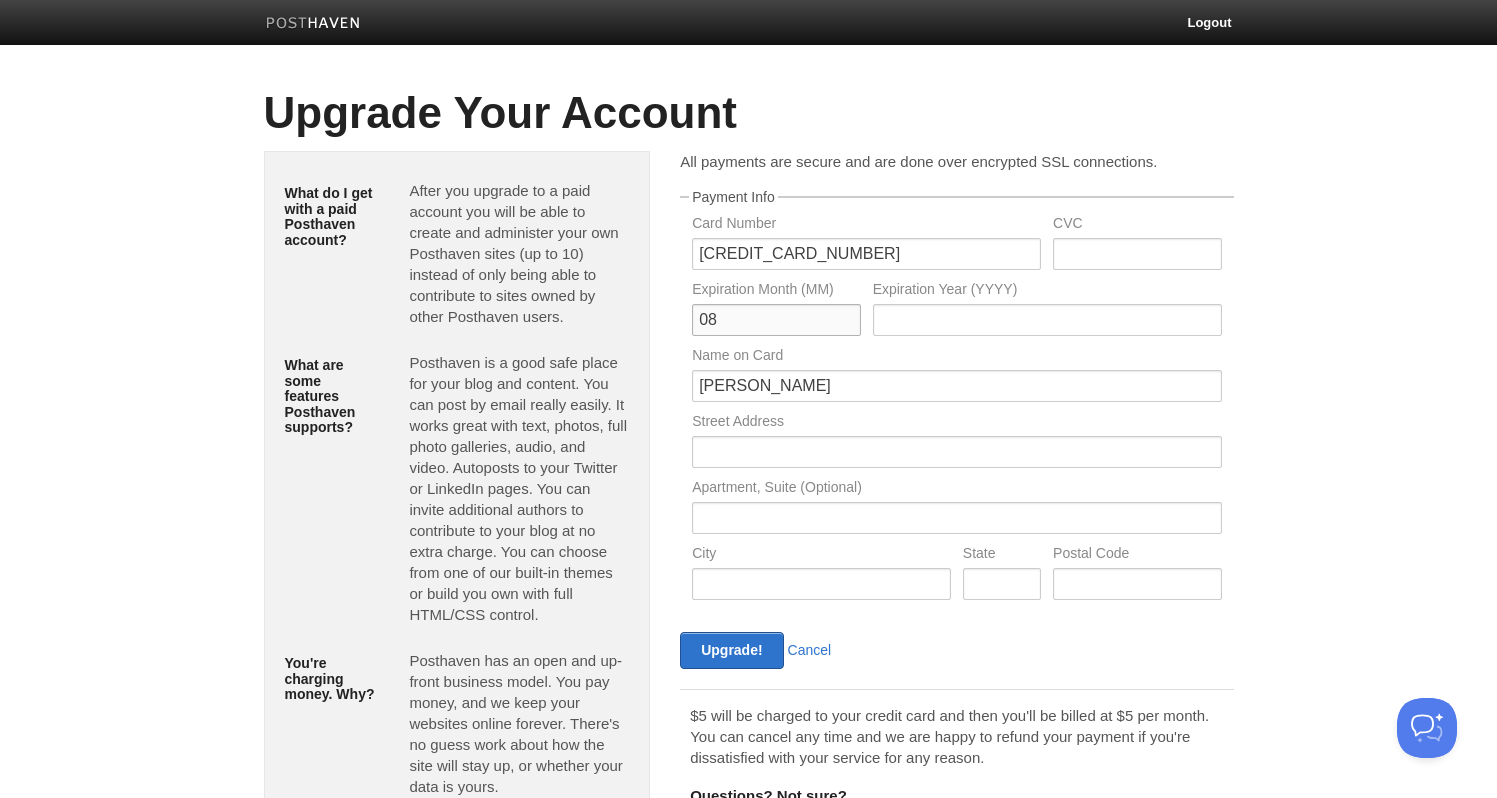 type on "2027" 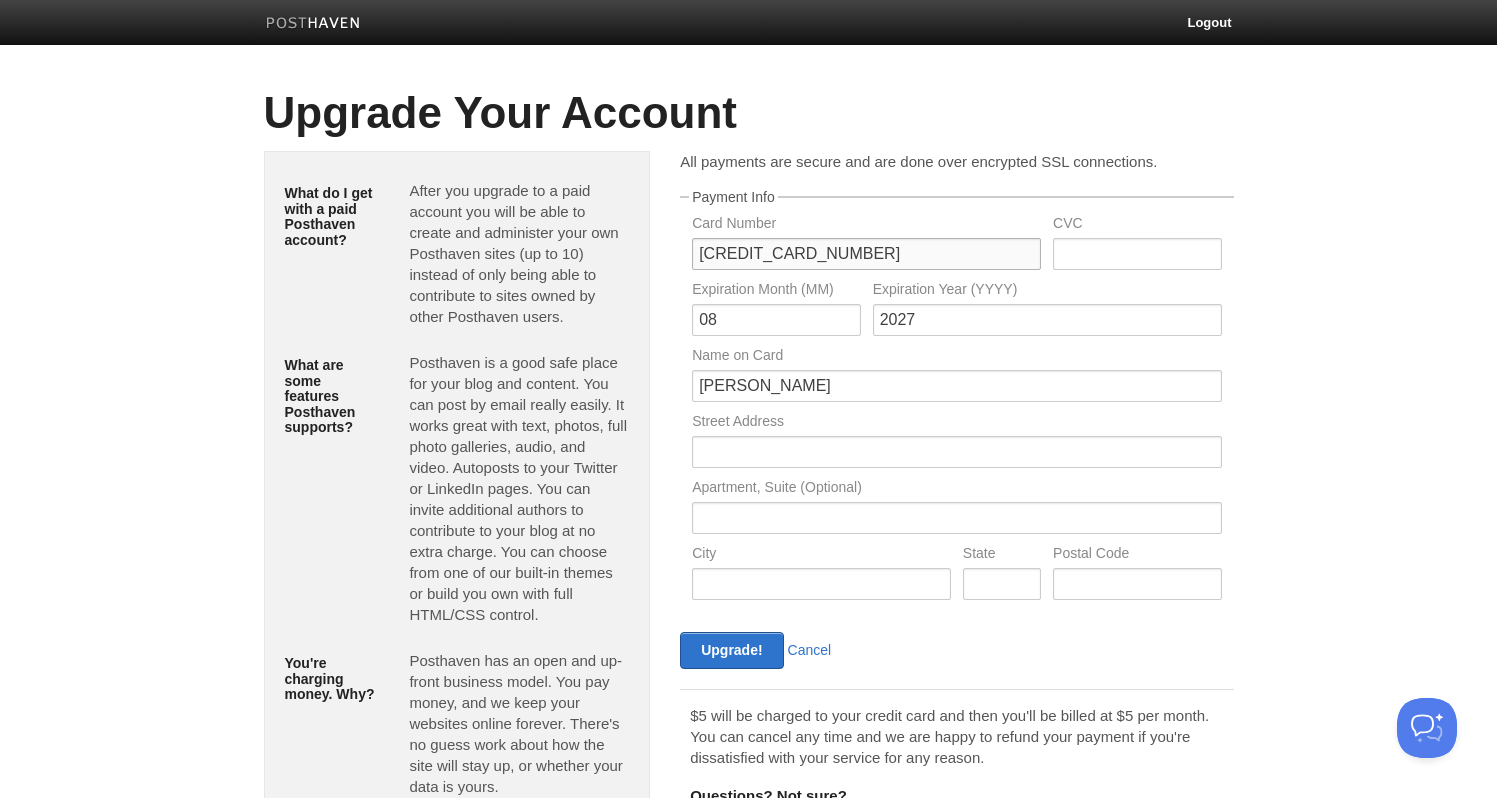 click on "4580561107221526" at bounding box center [866, 254] 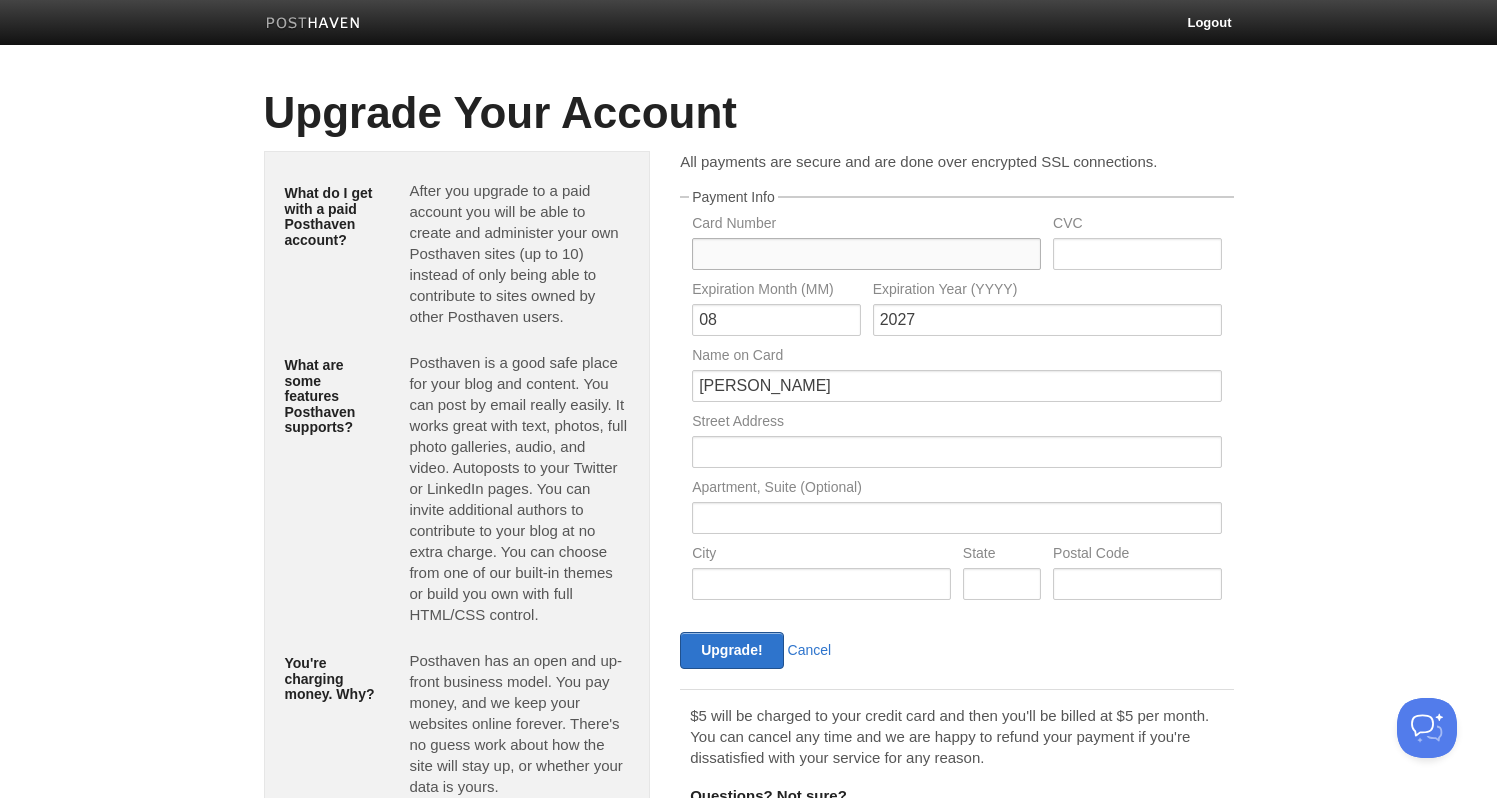 type 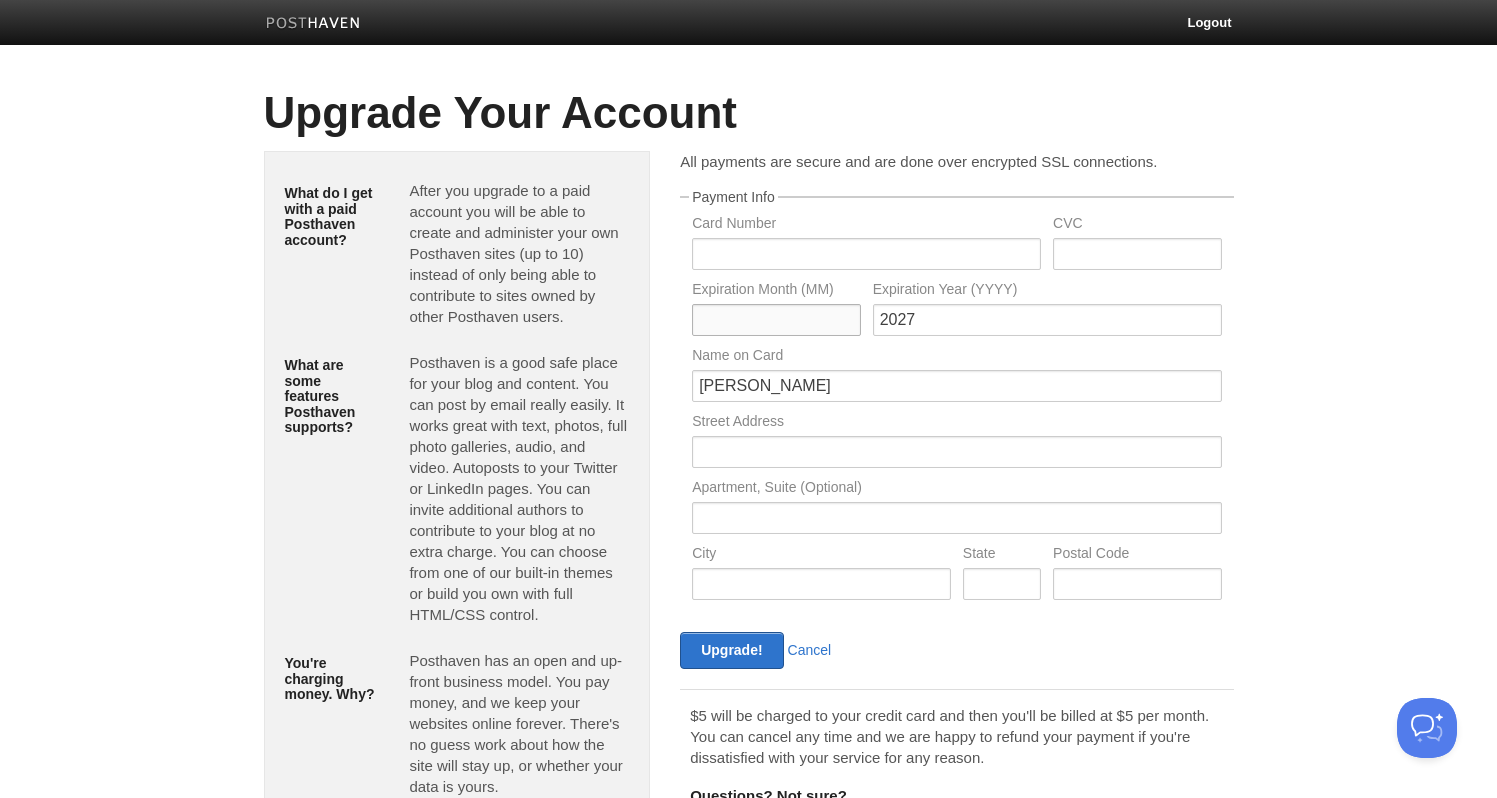type 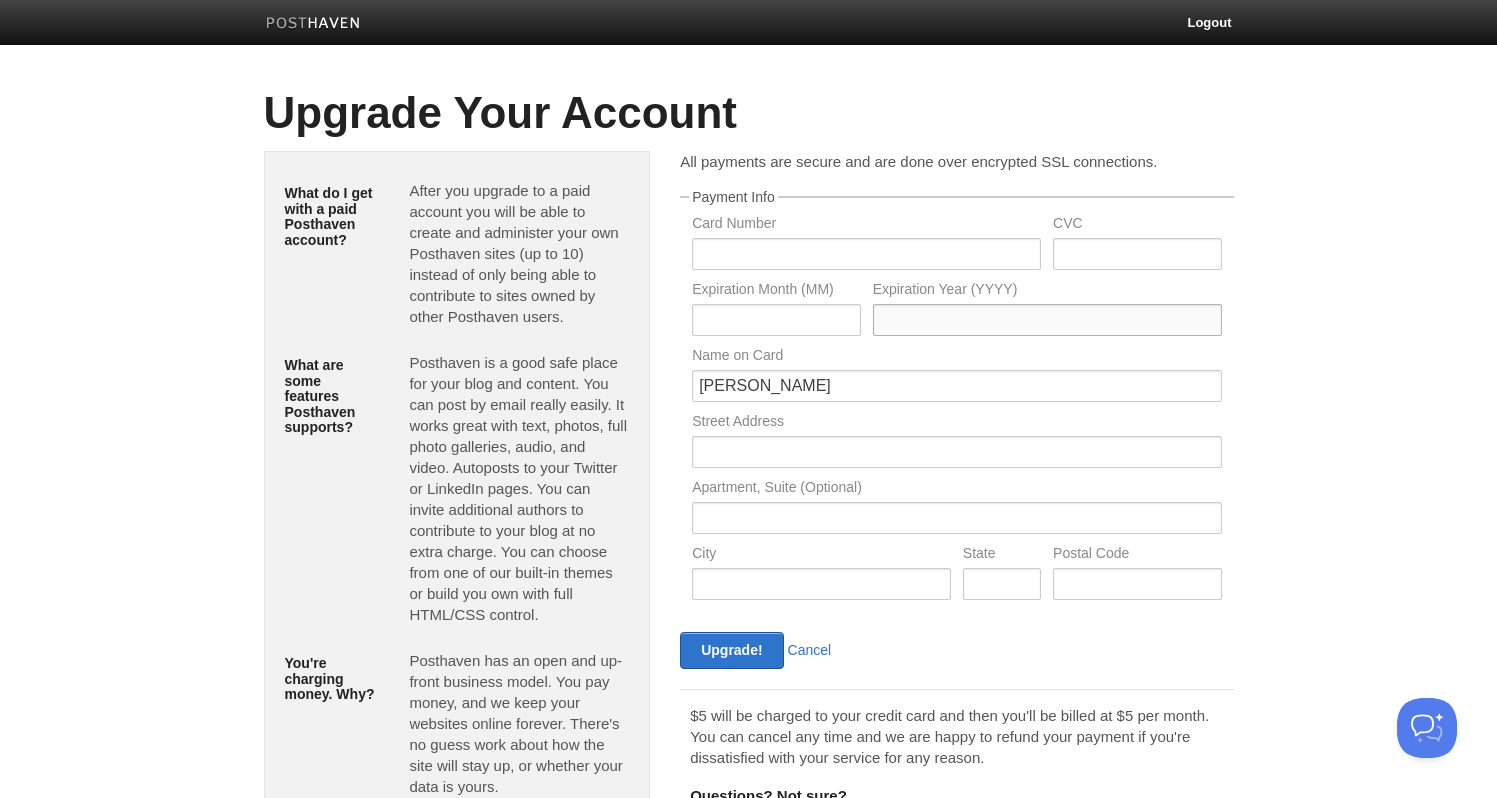 type 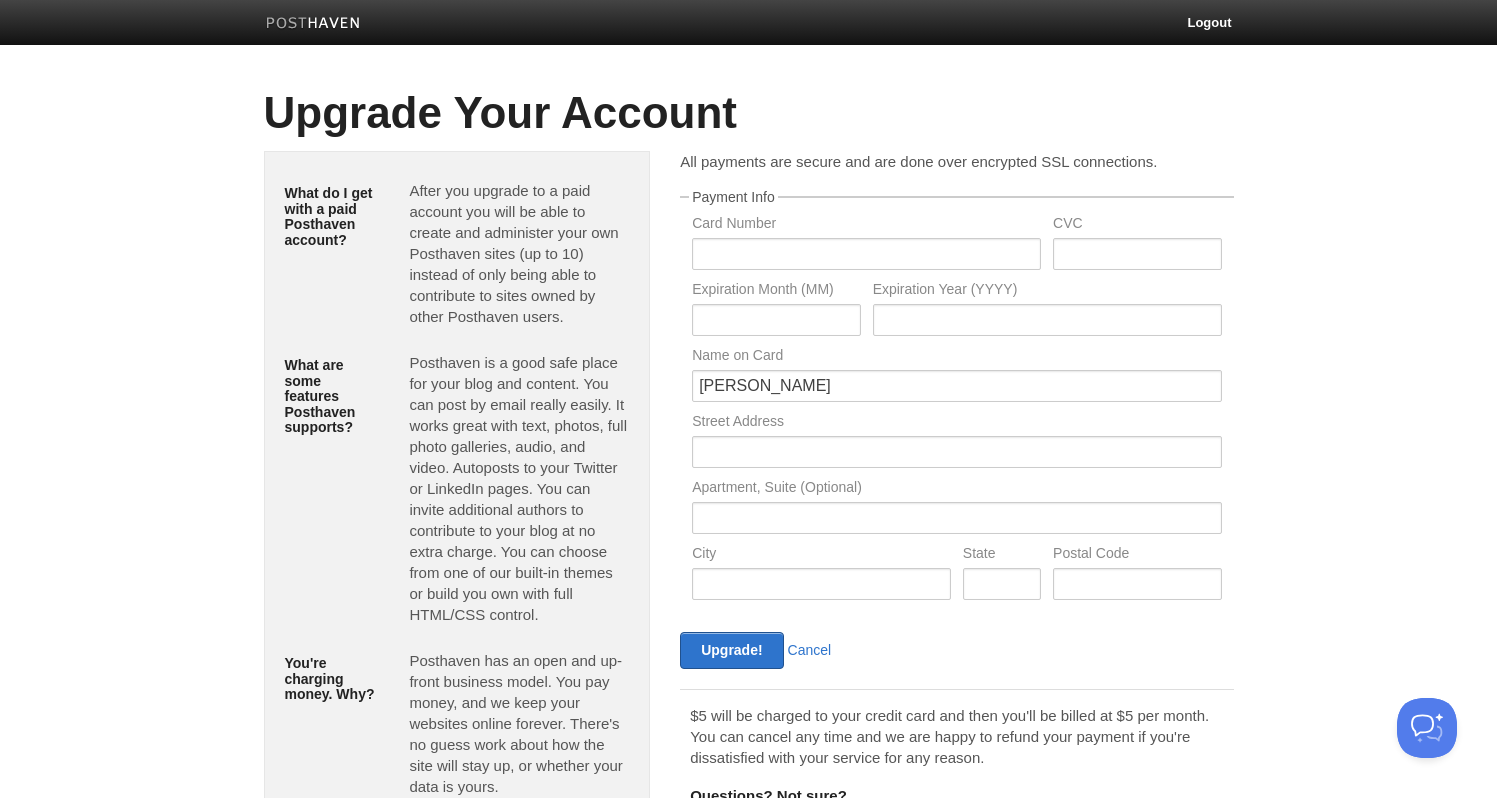 click on "Logout
Create a new site
Edit your user profile
Edit your account
Upgrade your account
Suggest a feature
FAQ and Support
Upgrade Your Account
What do I get with a paid Posthaven account?
After you upgrade to a paid account you will be able to create and administer your own
Posthaven sites (up to 10) instead of only being able to contribute to sites owned by
other Posthaven users.
What are some features Posthaven supports?
You're charging money. Why?
Learn more about our Posthaven pledge »
All payments are secure and are done over encrypted SSL connections." at bounding box center (748, 462) 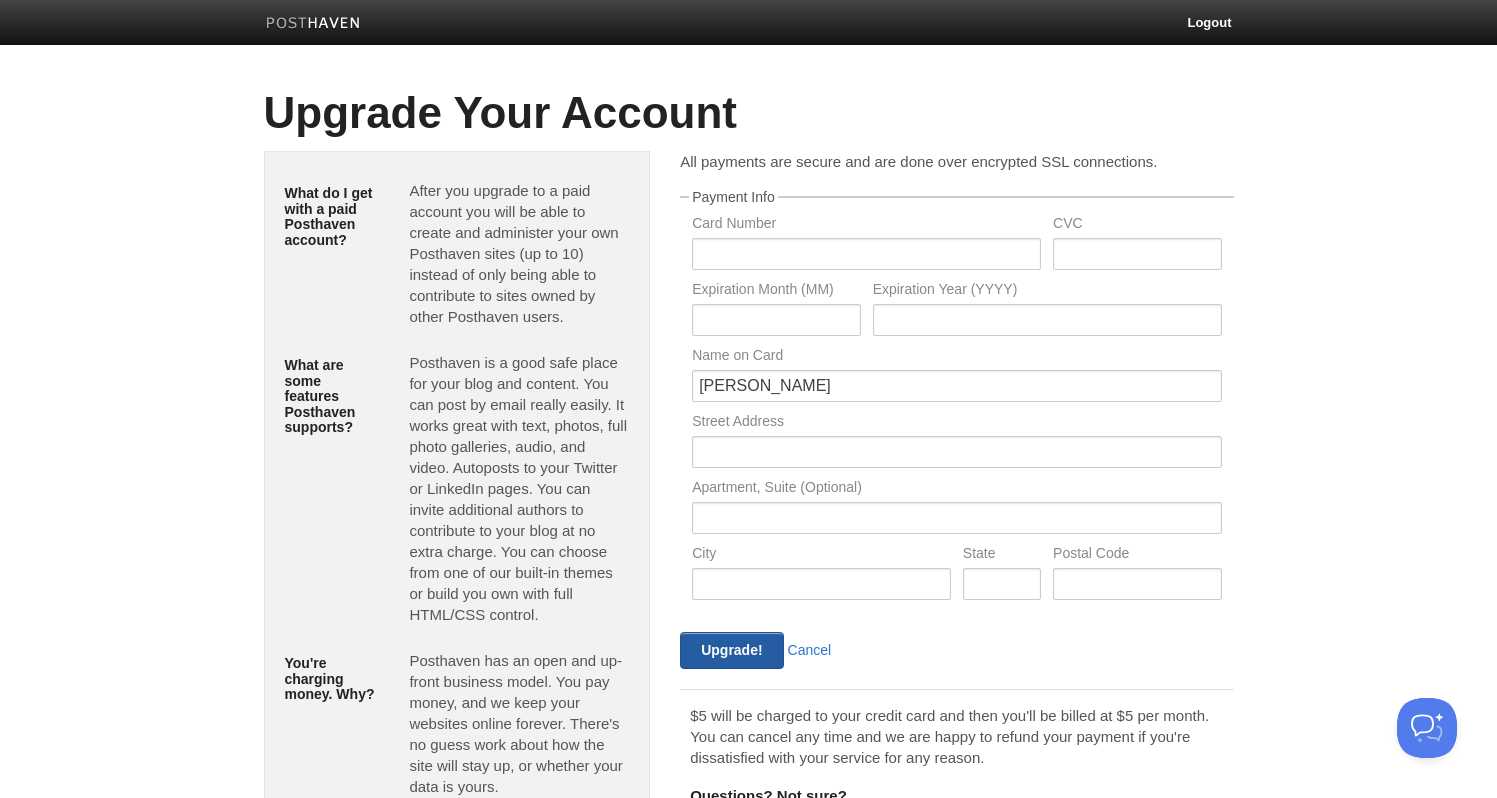 click on "Upgrade!" at bounding box center [731, 650] 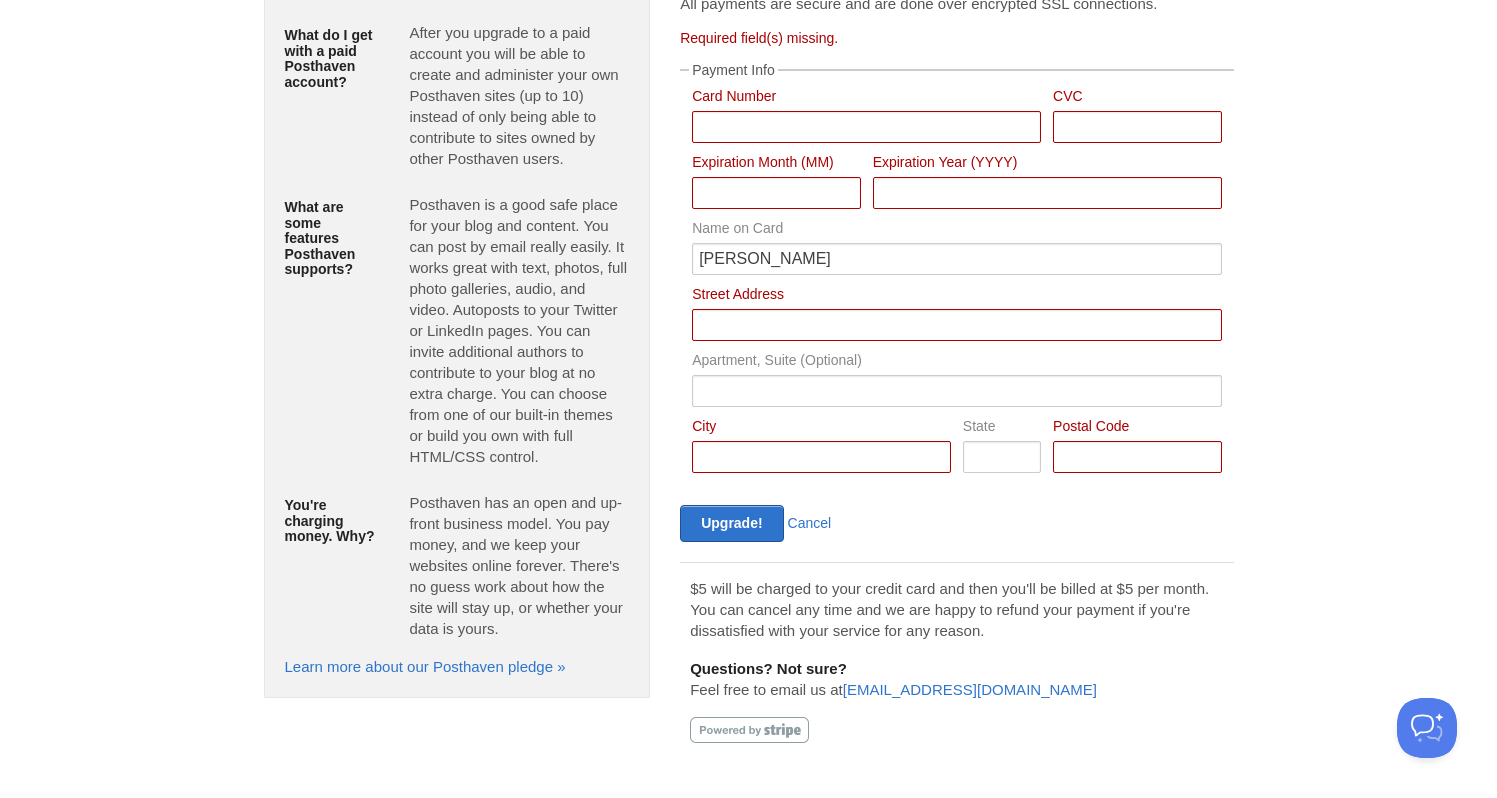 scroll, scrollTop: 0, scrollLeft: 0, axis: both 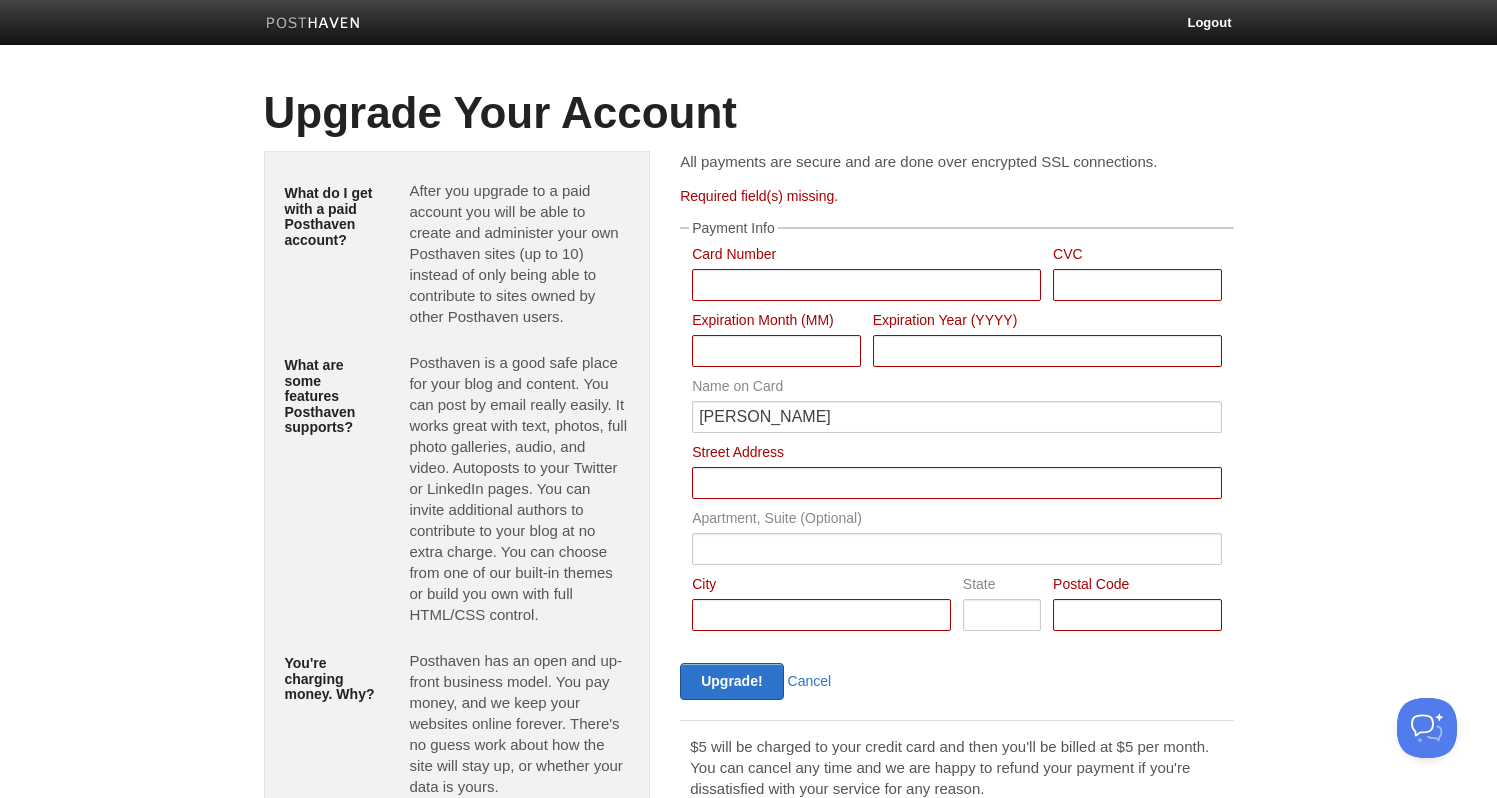 click at bounding box center [313, 24] 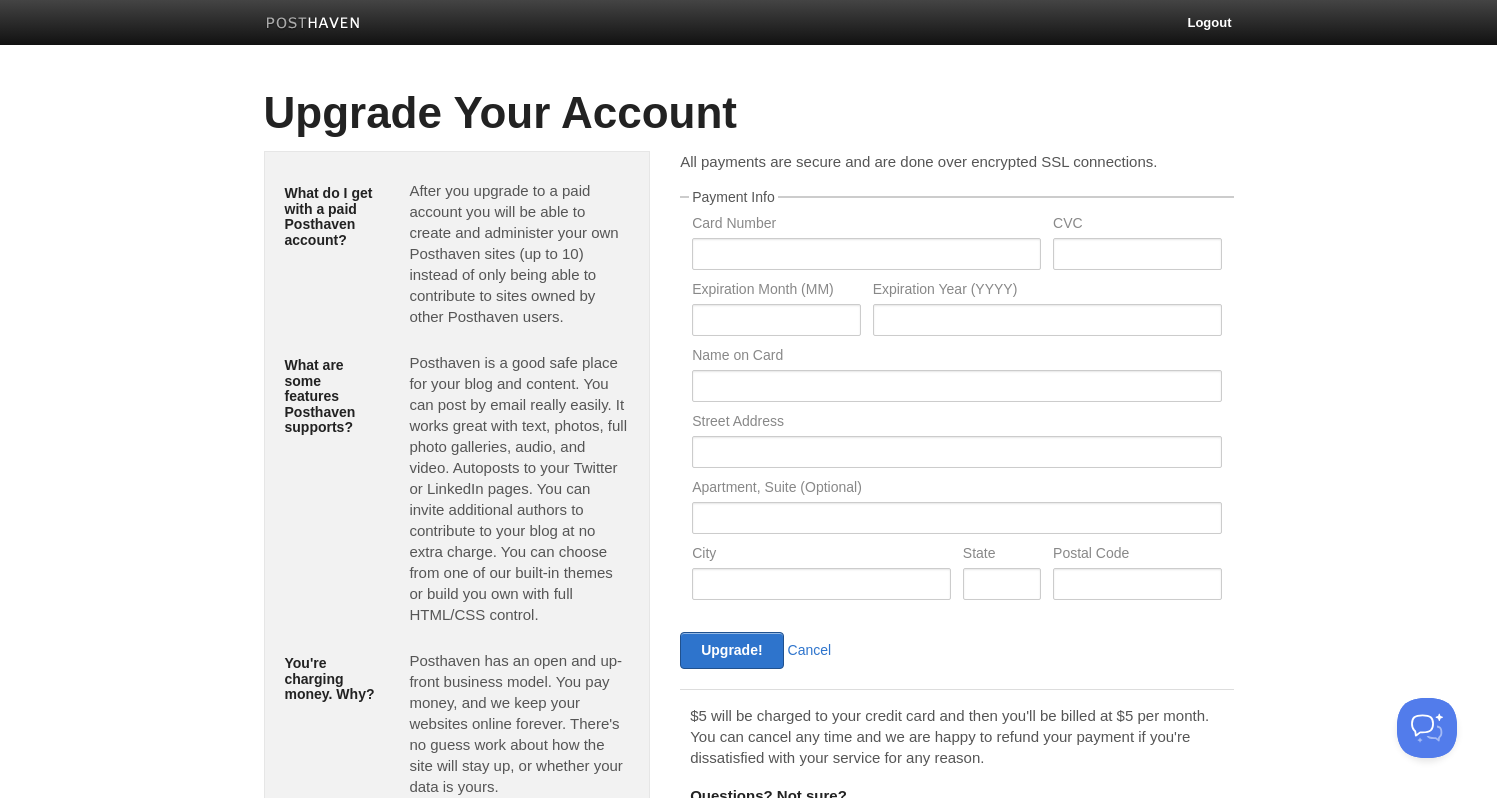 scroll, scrollTop: 0, scrollLeft: 0, axis: both 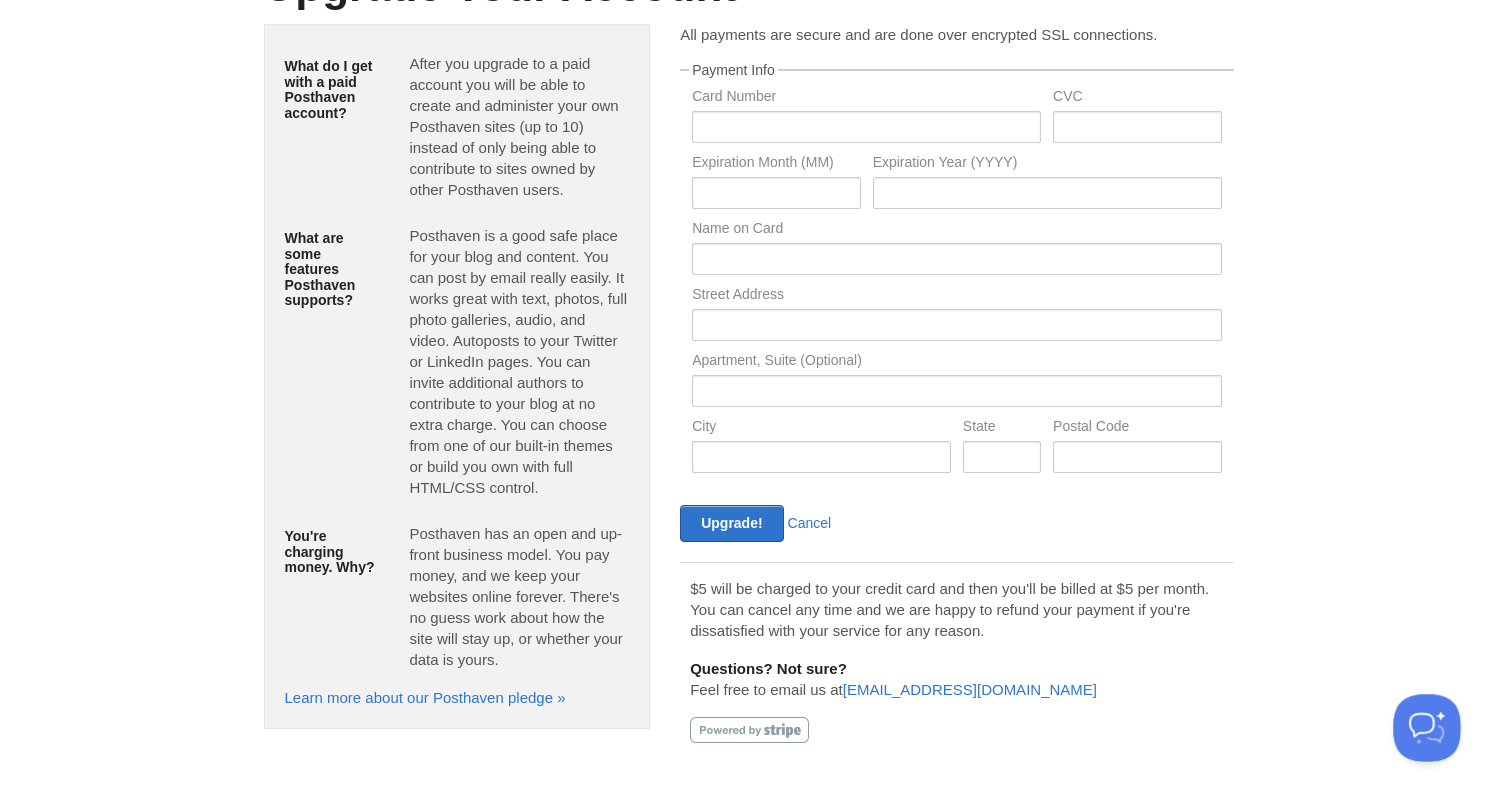 click at bounding box center [1423, 724] 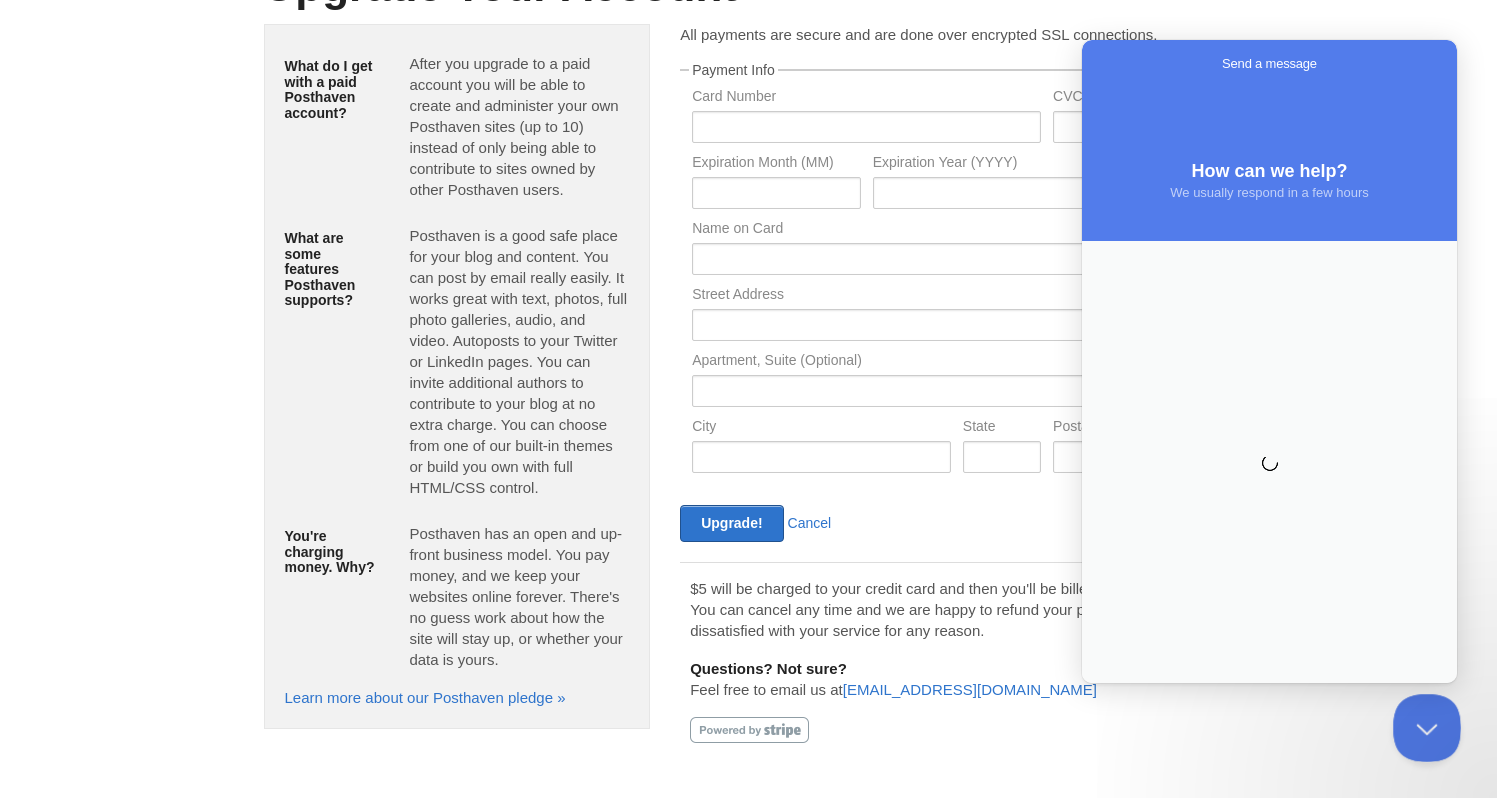 scroll, scrollTop: 0, scrollLeft: 0, axis: both 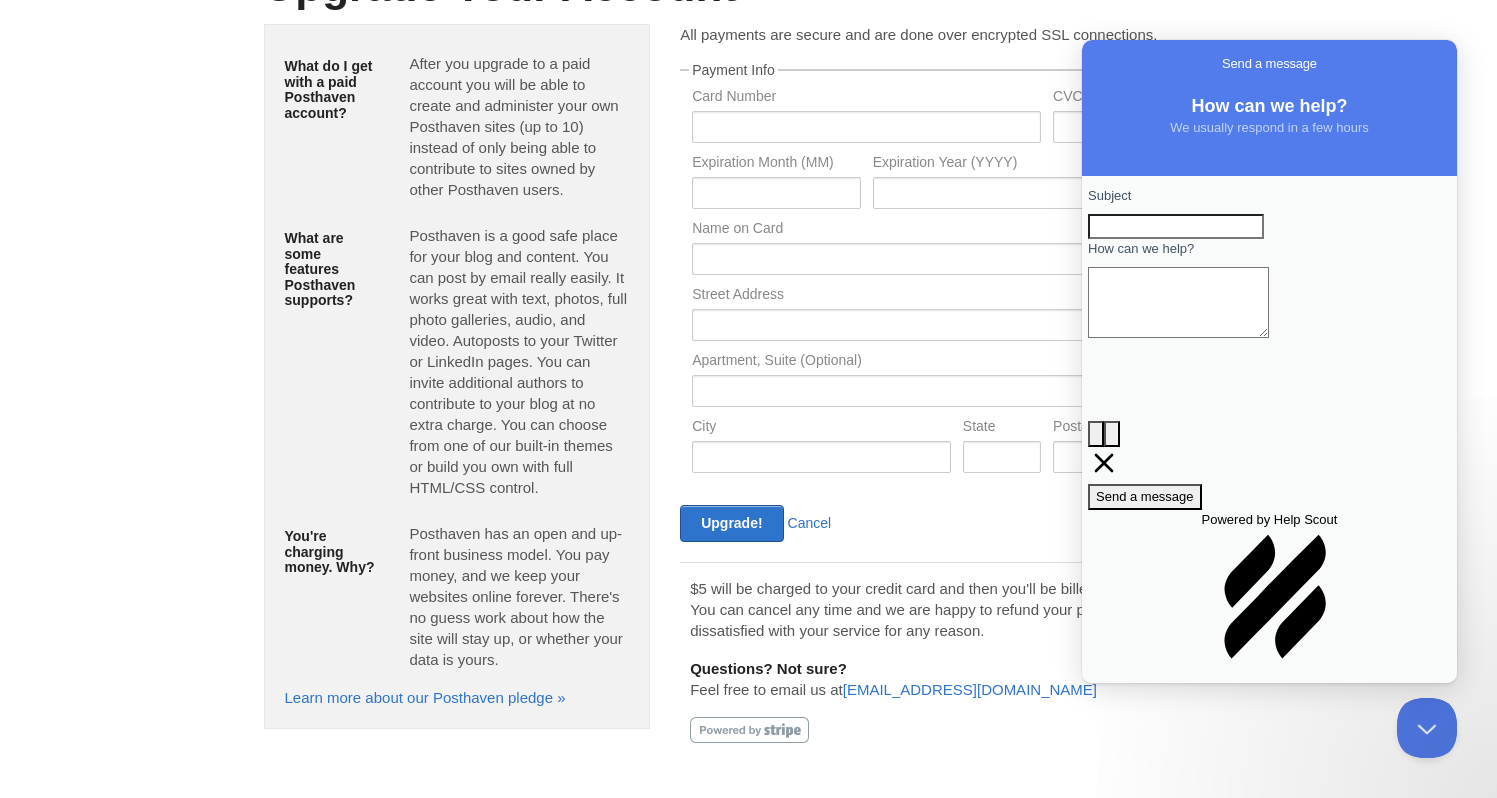click on "Subject" at bounding box center [1176, 227] 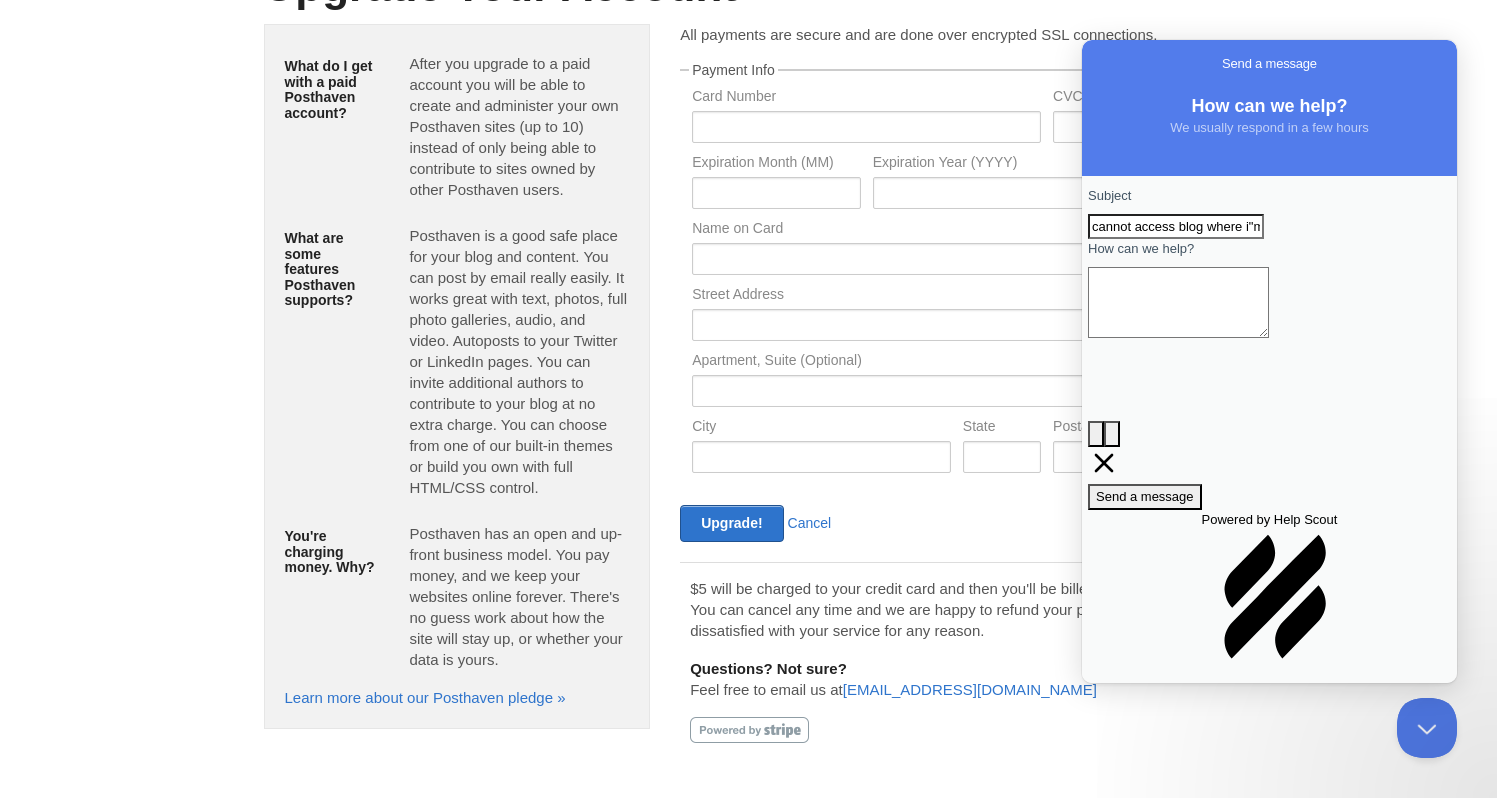 type on "cannot access blog where i"m a contributor" 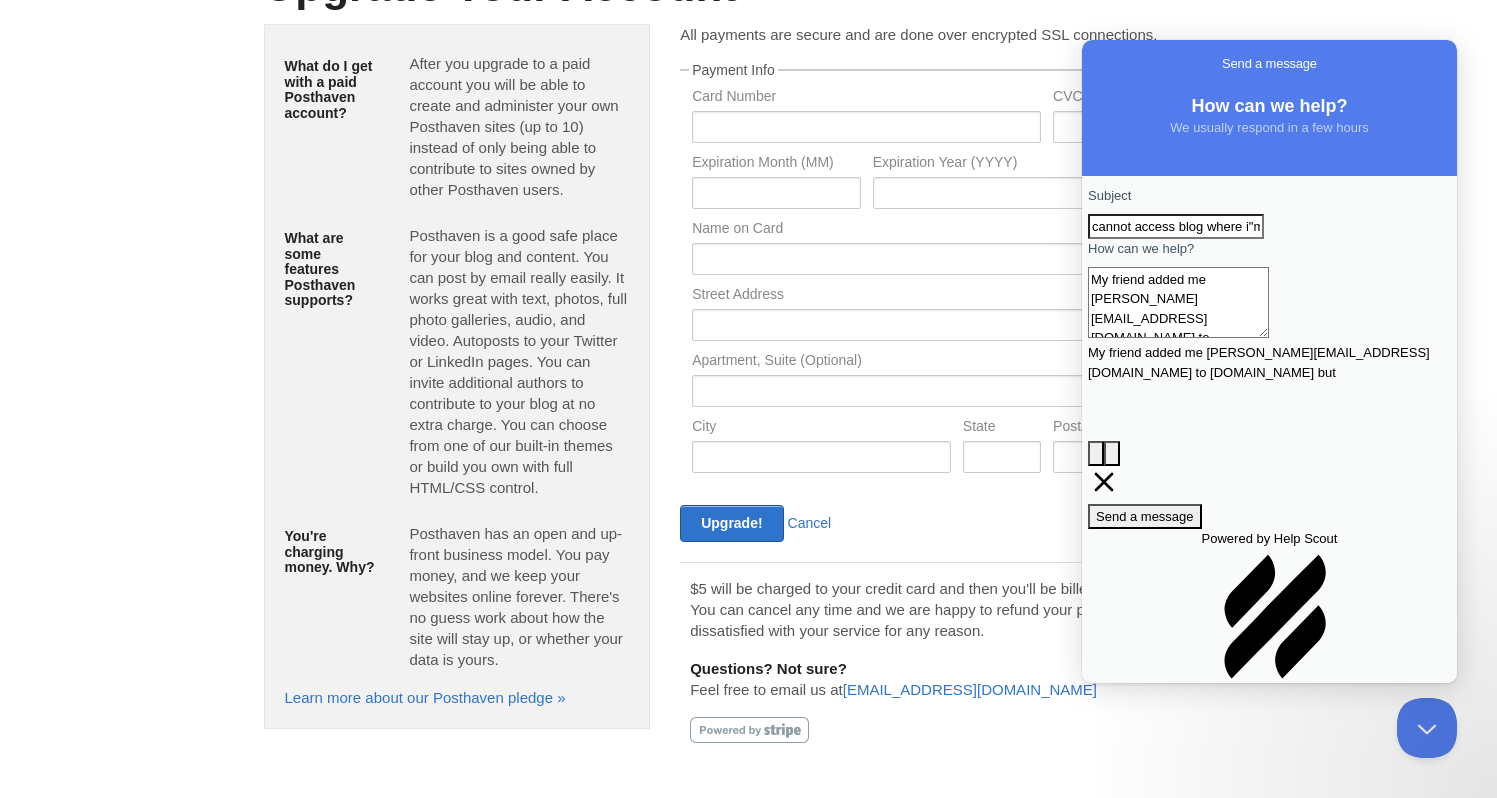 click on "My friend added me [PERSON_NAME][EMAIL_ADDRESS][DOMAIN_NAME] to [DOMAIN_NAME] but" at bounding box center (1178, 302) 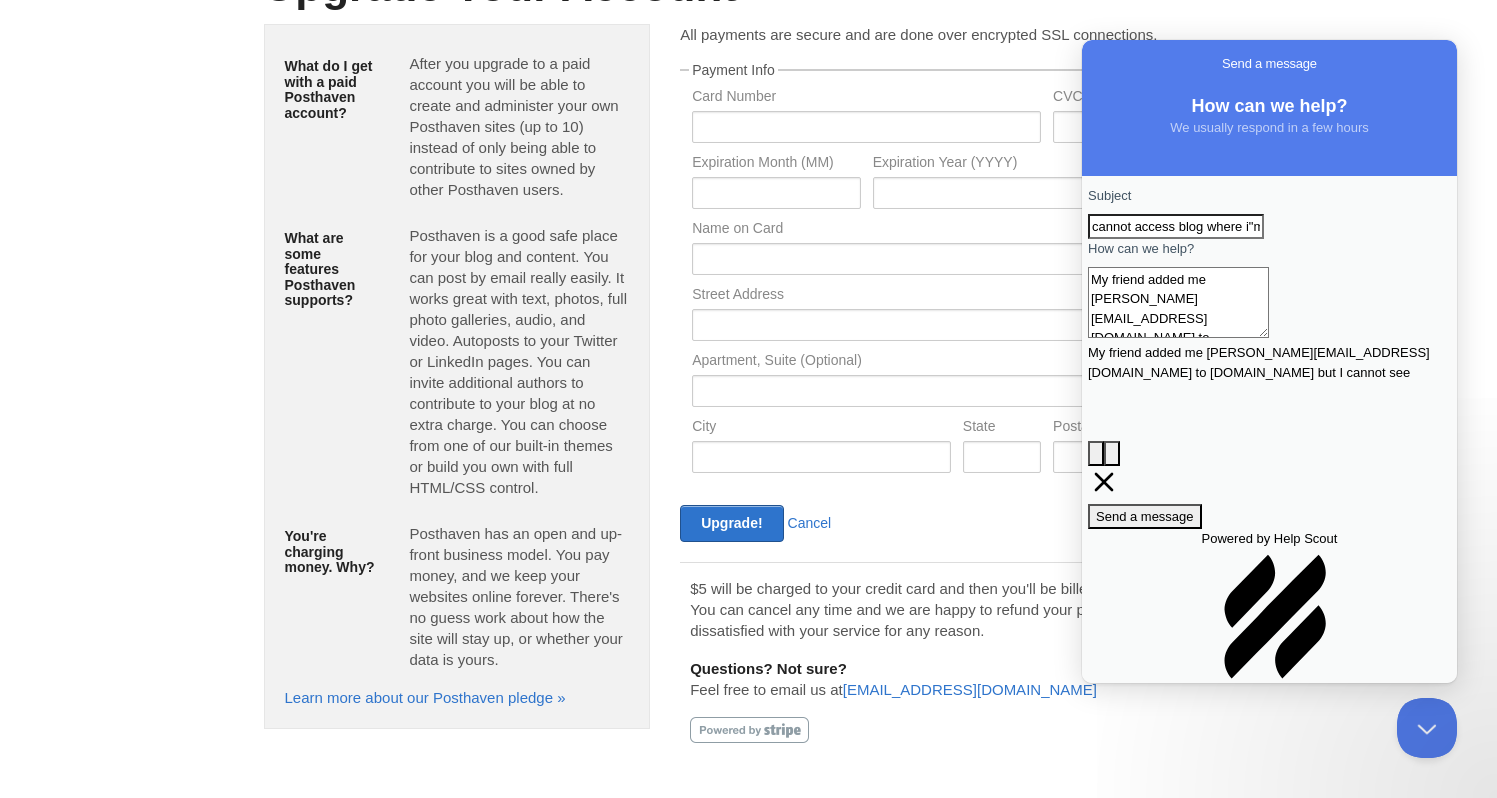 click on "My friend added me [PERSON_NAME][EMAIL_ADDRESS][DOMAIN_NAME] to [DOMAIN_NAME] but I cannot see" at bounding box center (1178, 302) 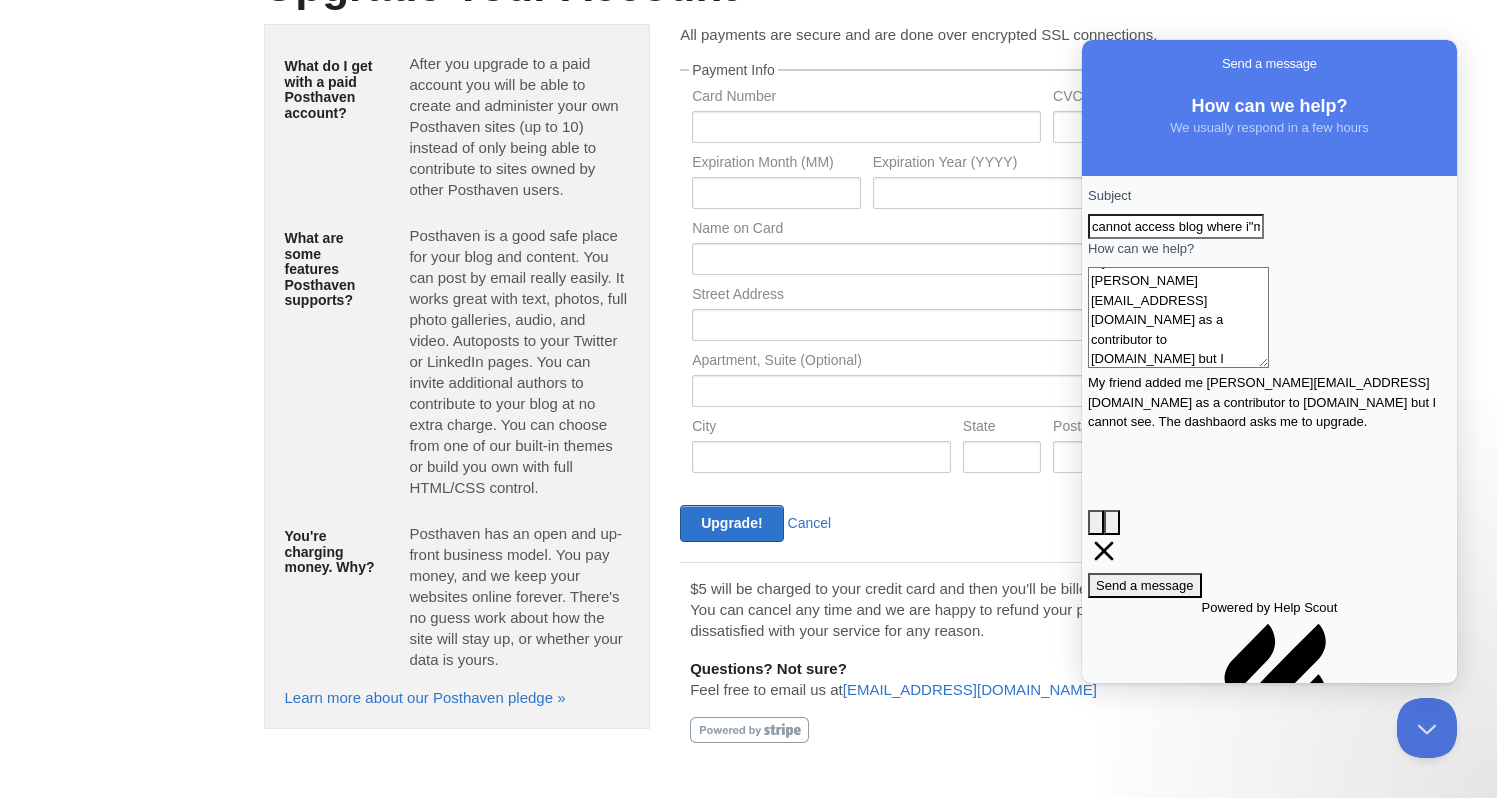 scroll, scrollTop: 23, scrollLeft: 0, axis: vertical 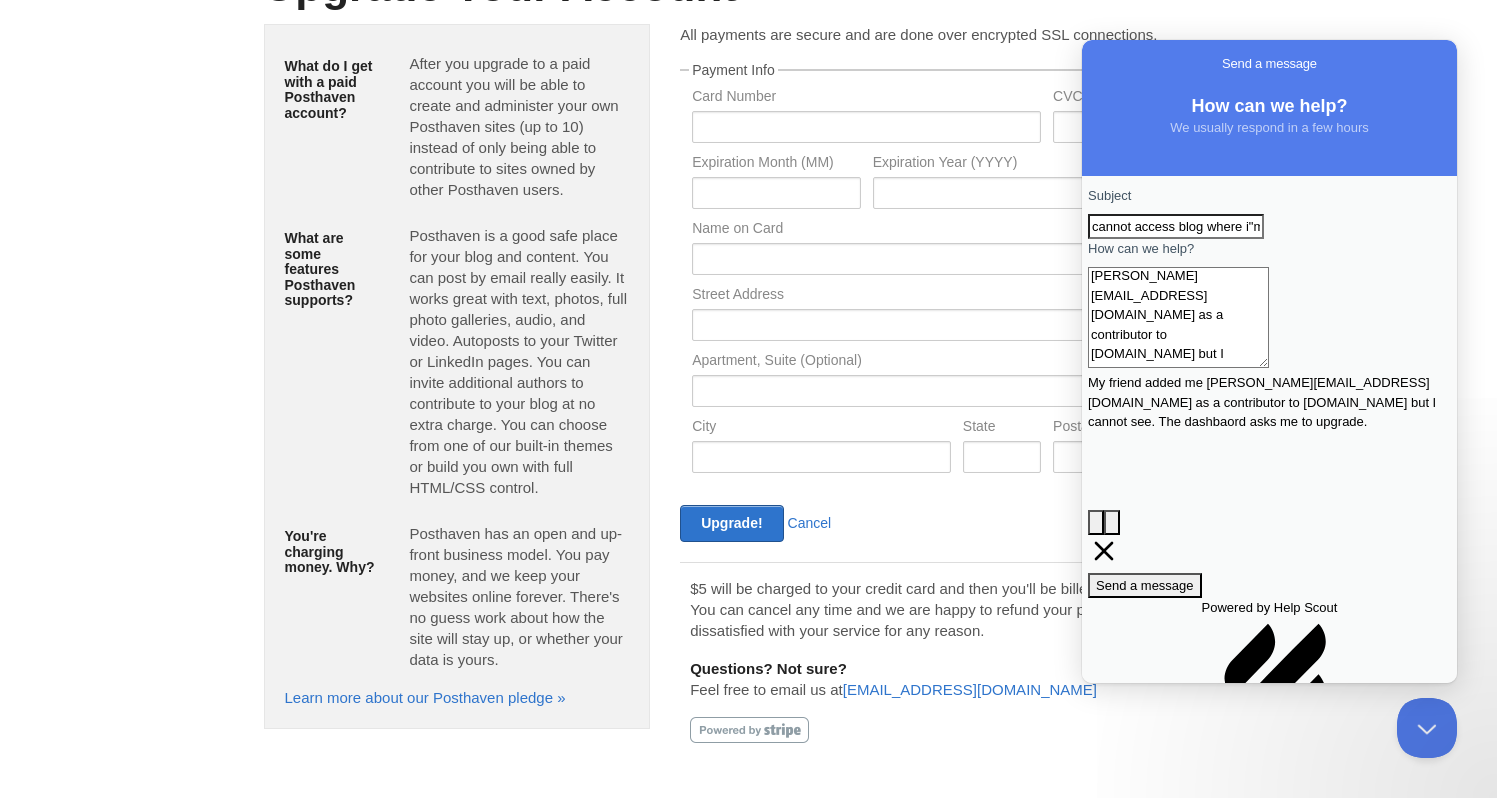 type on "My friend added me [PERSON_NAME][EMAIL_ADDRESS][DOMAIN_NAME] as a contributor to [DOMAIN_NAME] but I cannot see. The dashbaord asks me to upgrade." 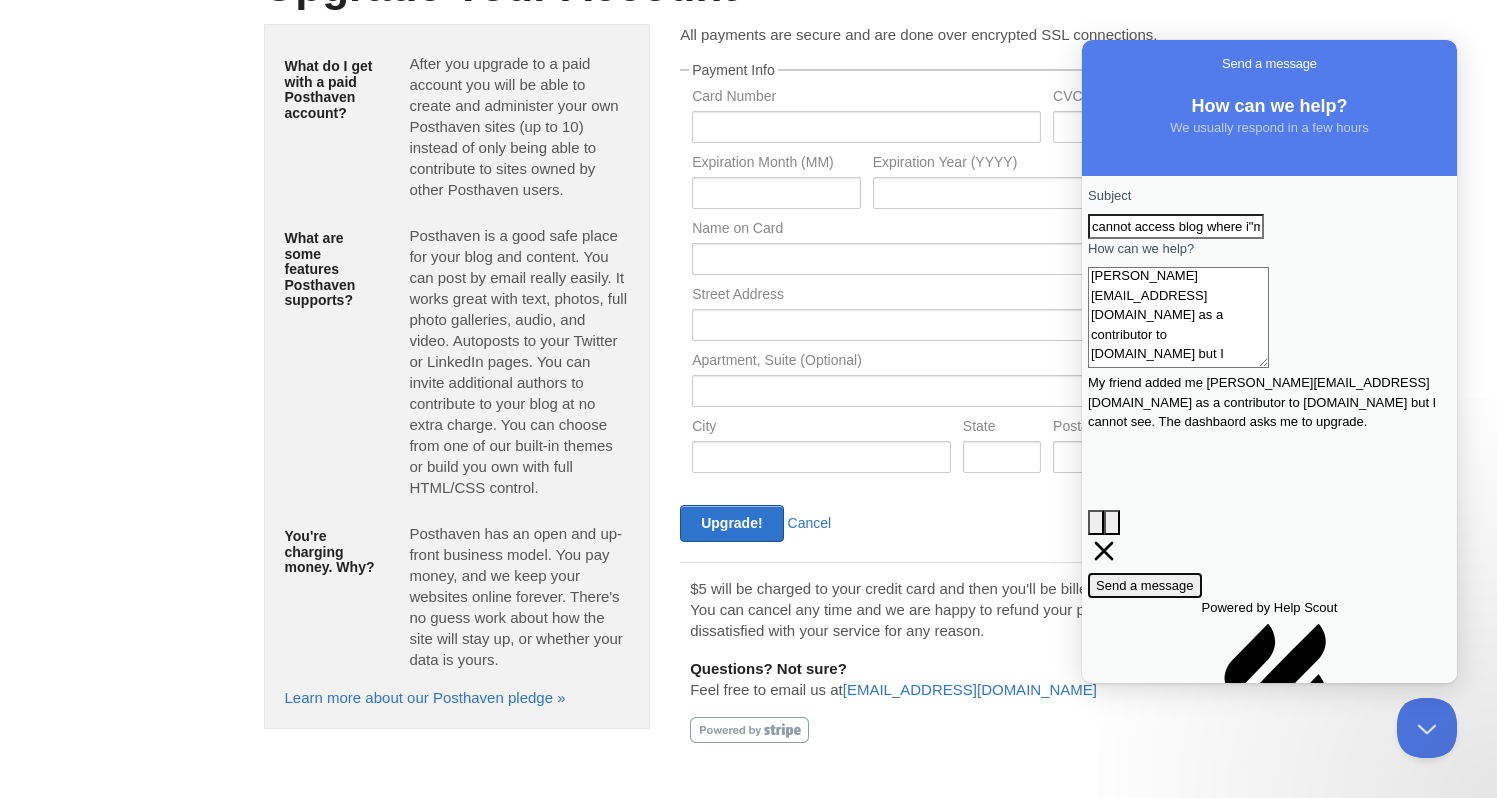 click on "Send a message" at bounding box center [1145, 585] 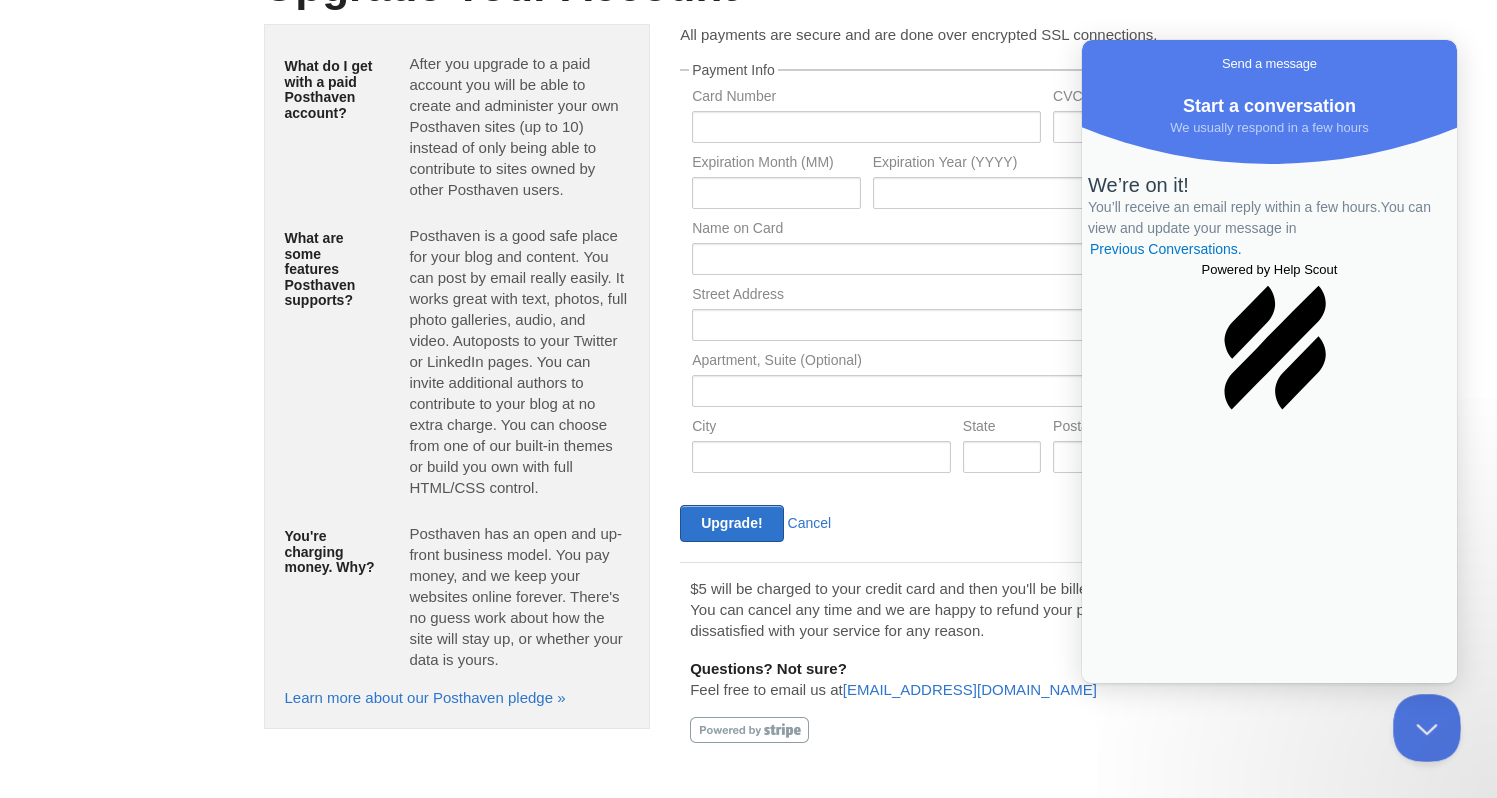 click at bounding box center [1423, 724] 